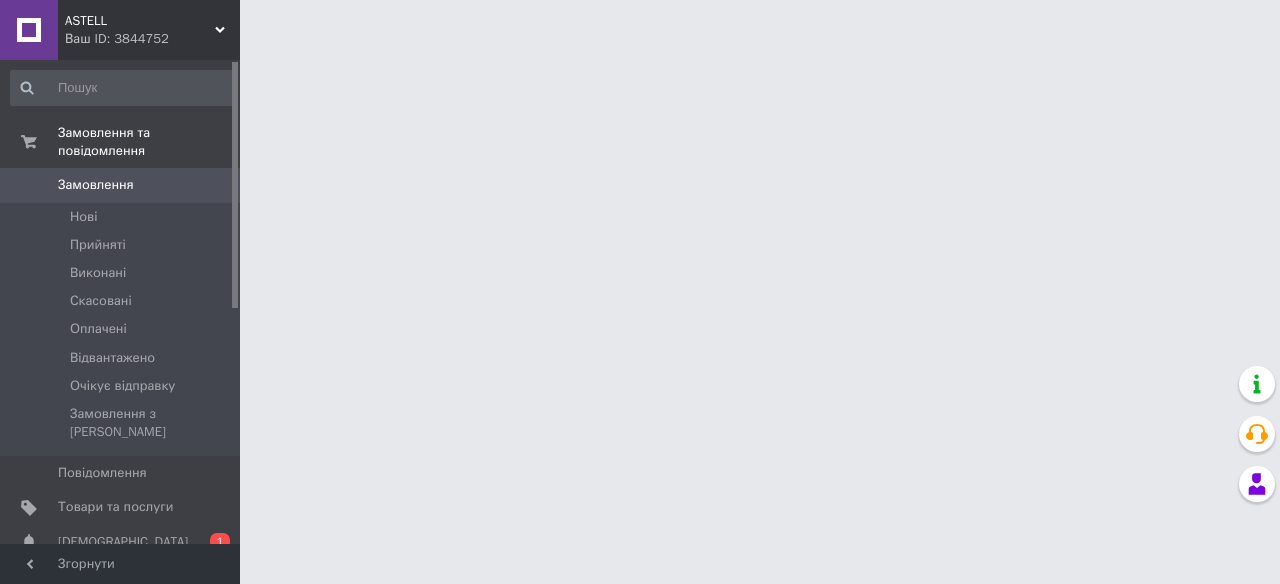 scroll, scrollTop: 0, scrollLeft: 0, axis: both 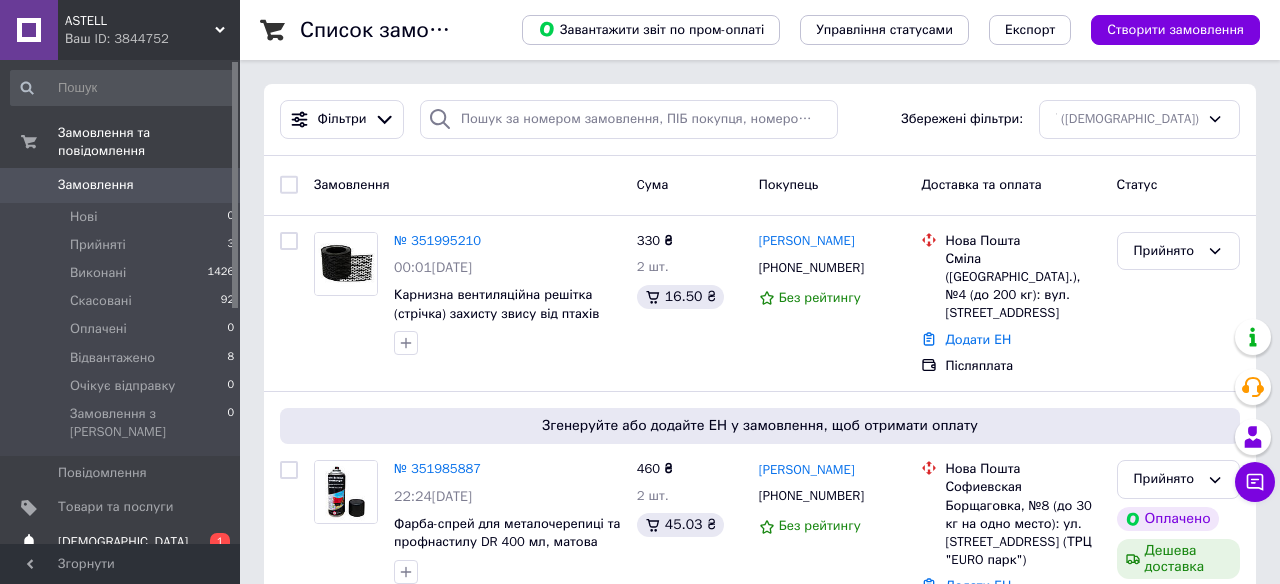 click on "[DEMOGRAPHIC_DATA]" at bounding box center [123, 542] 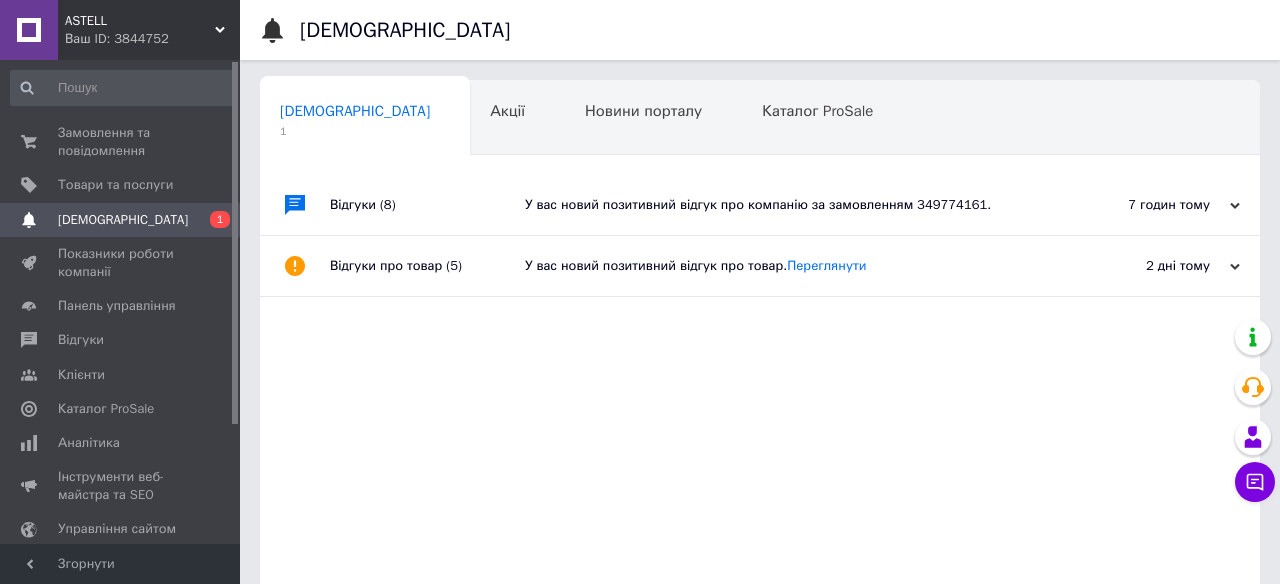 click on "У вас новий позитивний відгук про компанію за замовленням 349774161." at bounding box center (782, 205) 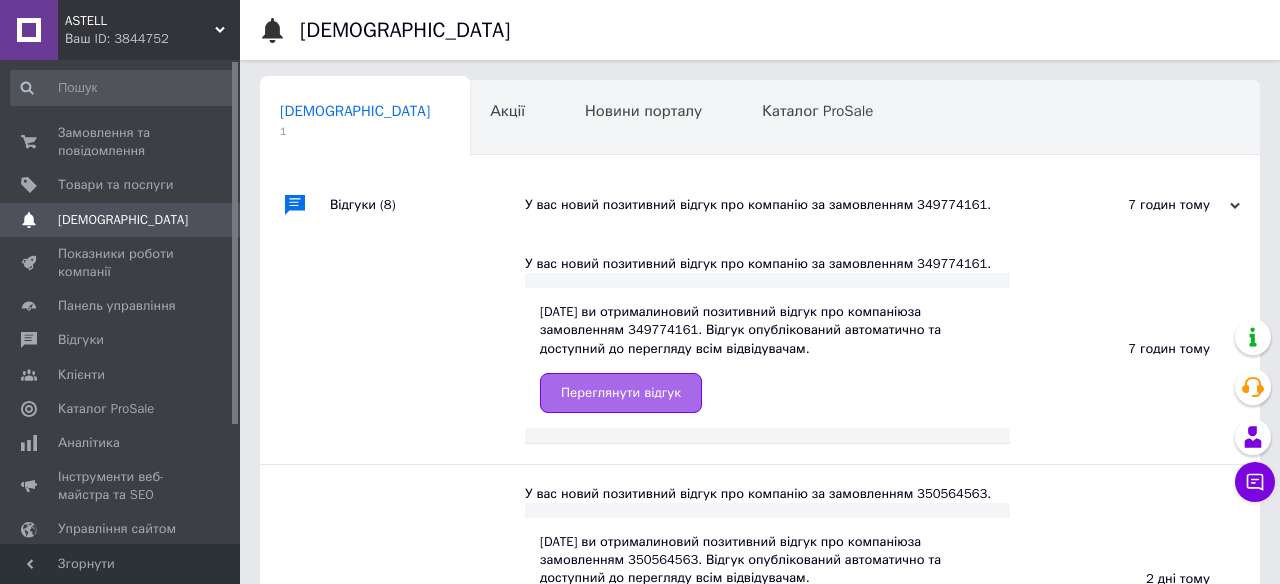 click on "Переглянути відгук" at bounding box center (621, 393) 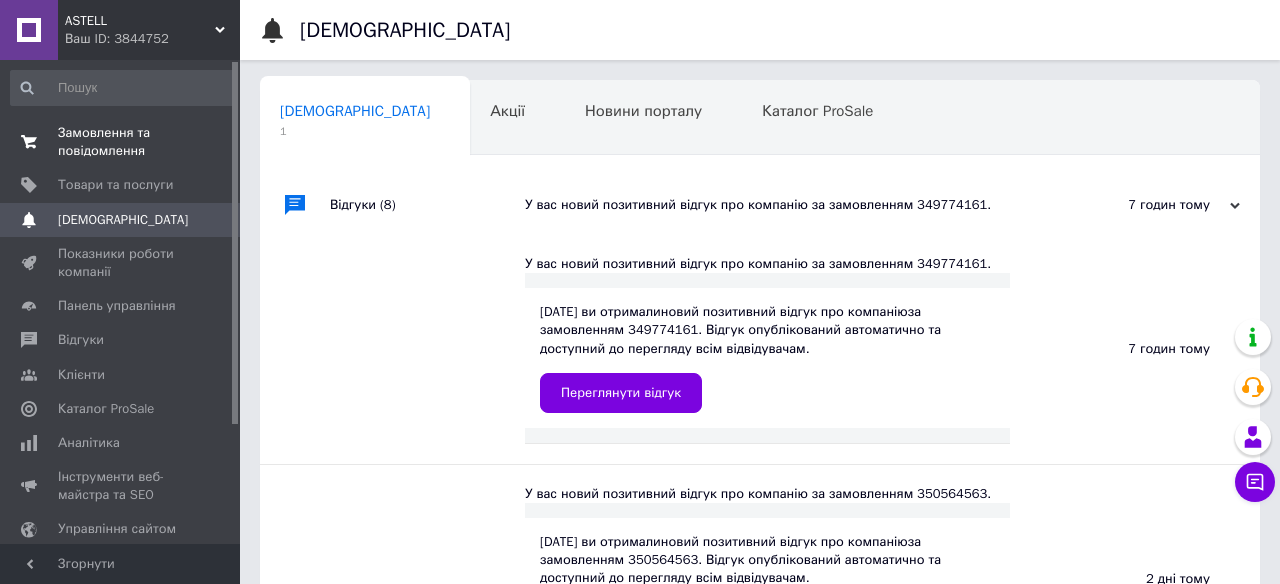 click on "Замовлення та повідомлення" at bounding box center (121, 142) 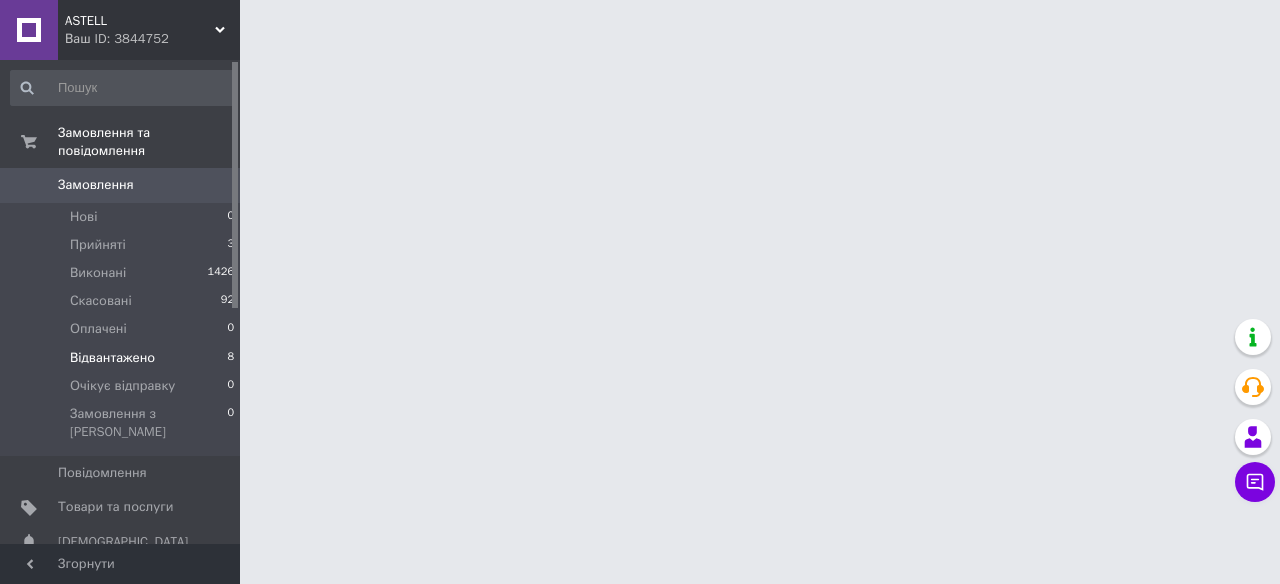 click on "Відвантажено" at bounding box center (112, 358) 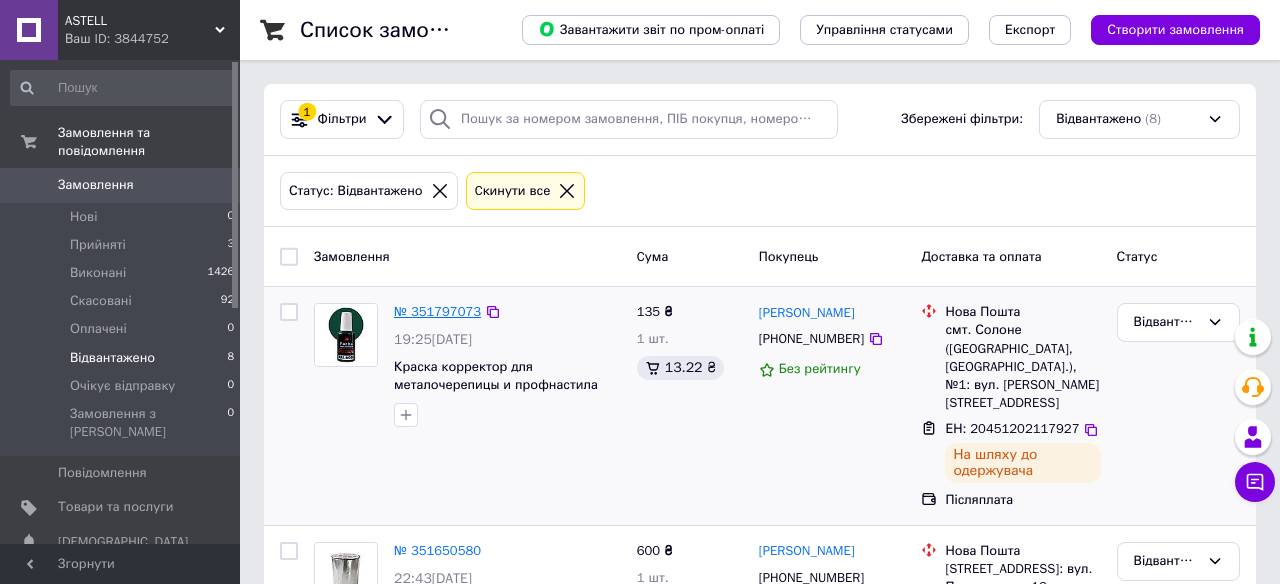scroll, scrollTop: 1451, scrollLeft: 0, axis: vertical 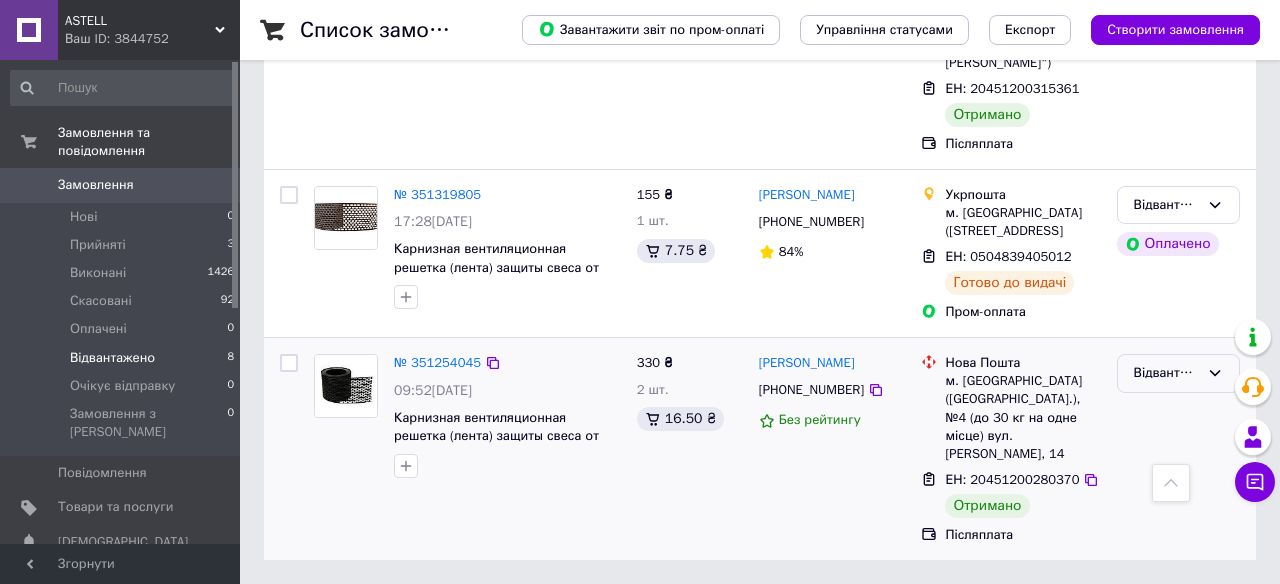 click on "Відвантажено" at bounding box center (1166, 373) 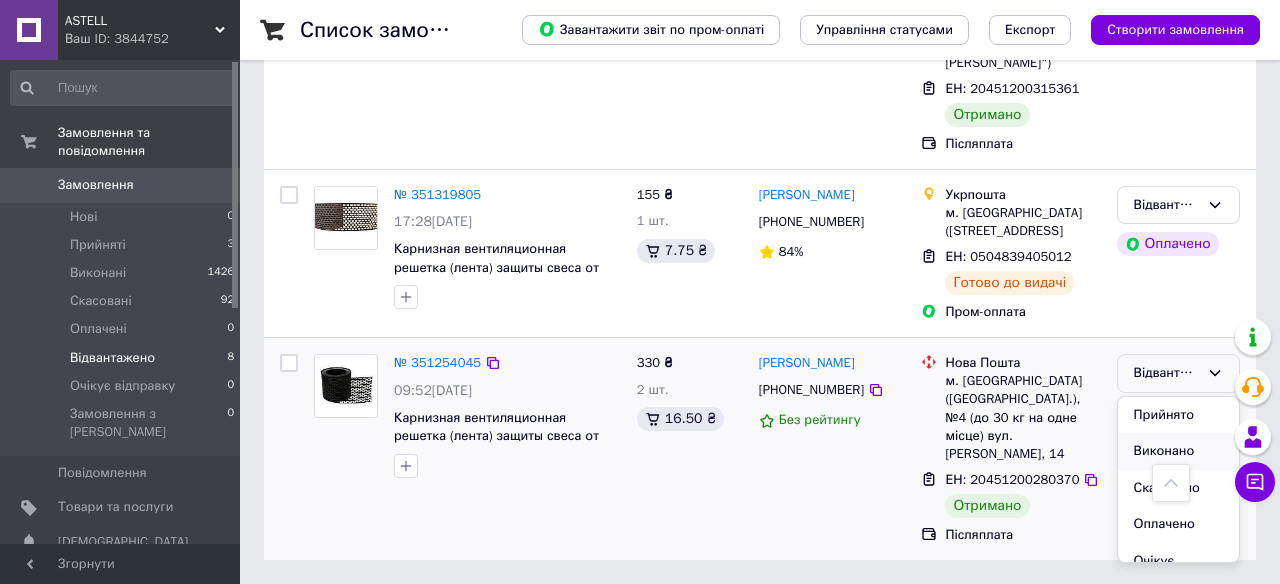 click on "Виконано" at bounding box center (1178, 451) 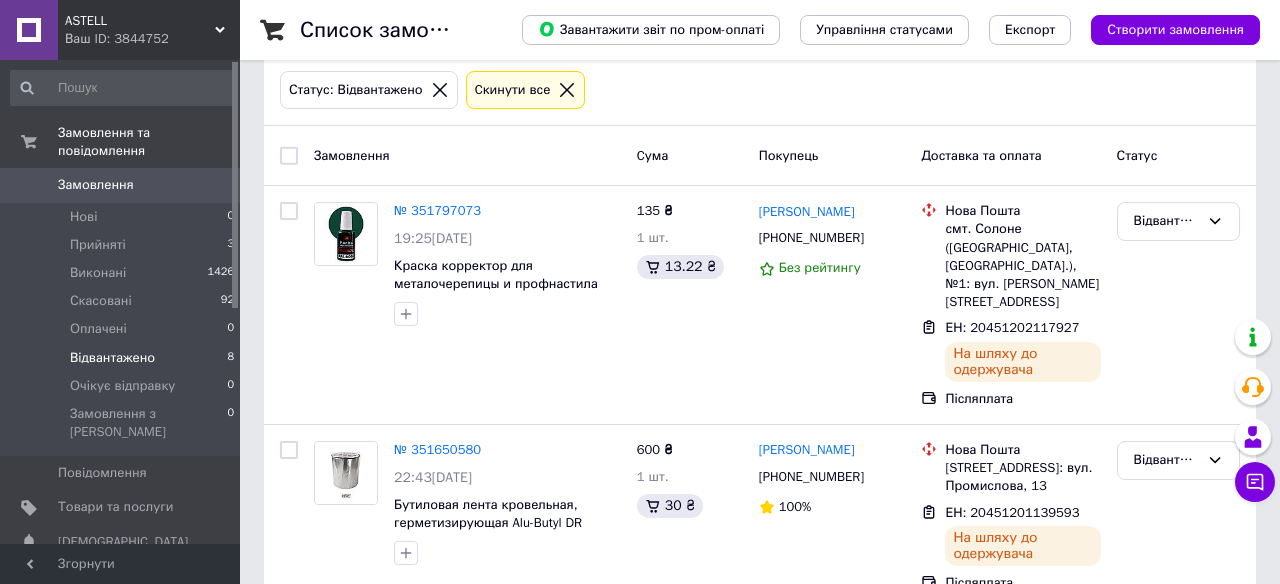 scroll, scrollTop: 0, scrollLeft: 0, axis: both 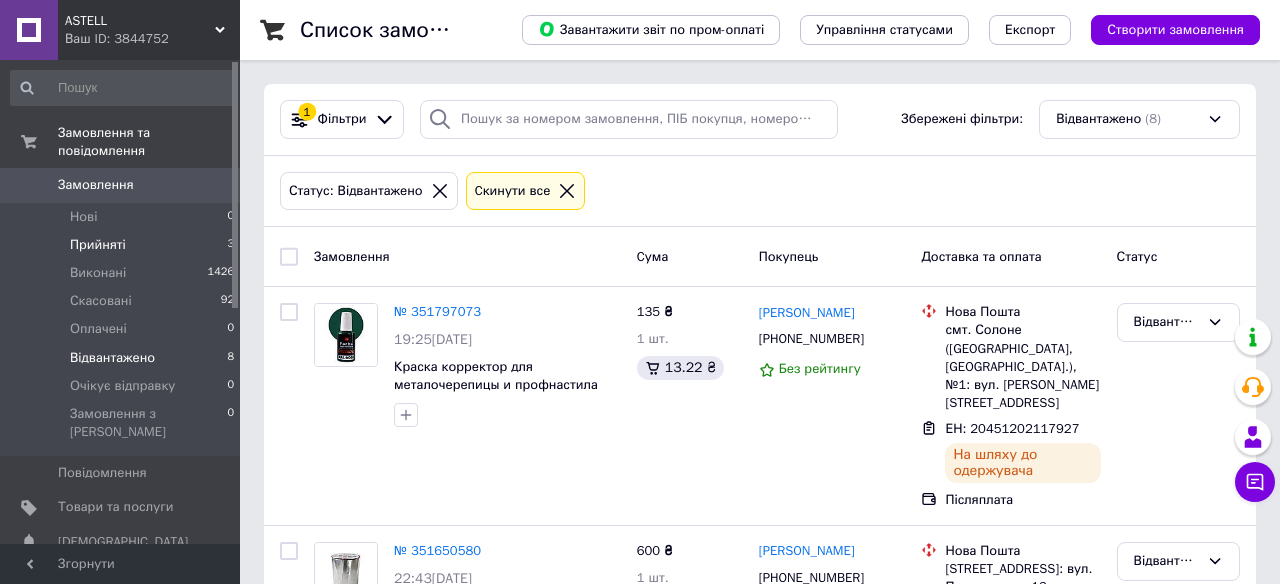 click on "Прийняті" at bounding box center (98, 245) 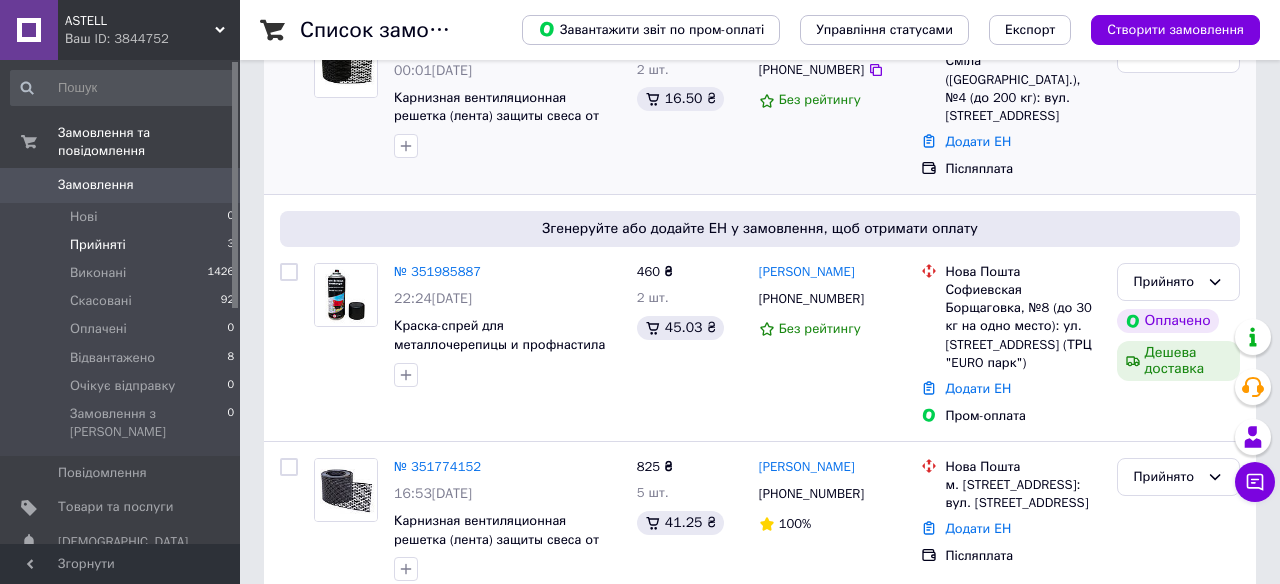 scroll, scrollTop: 290, scrollLeft: 0, axis: vertical 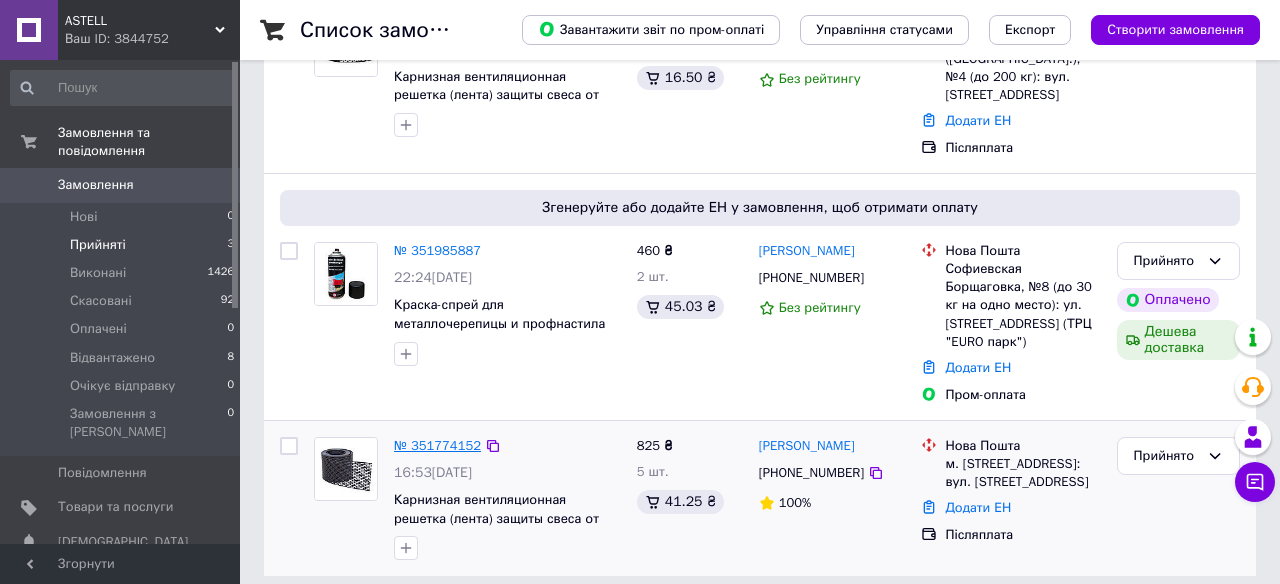 click on "№ 351774152" at bounding box center (437, 445) 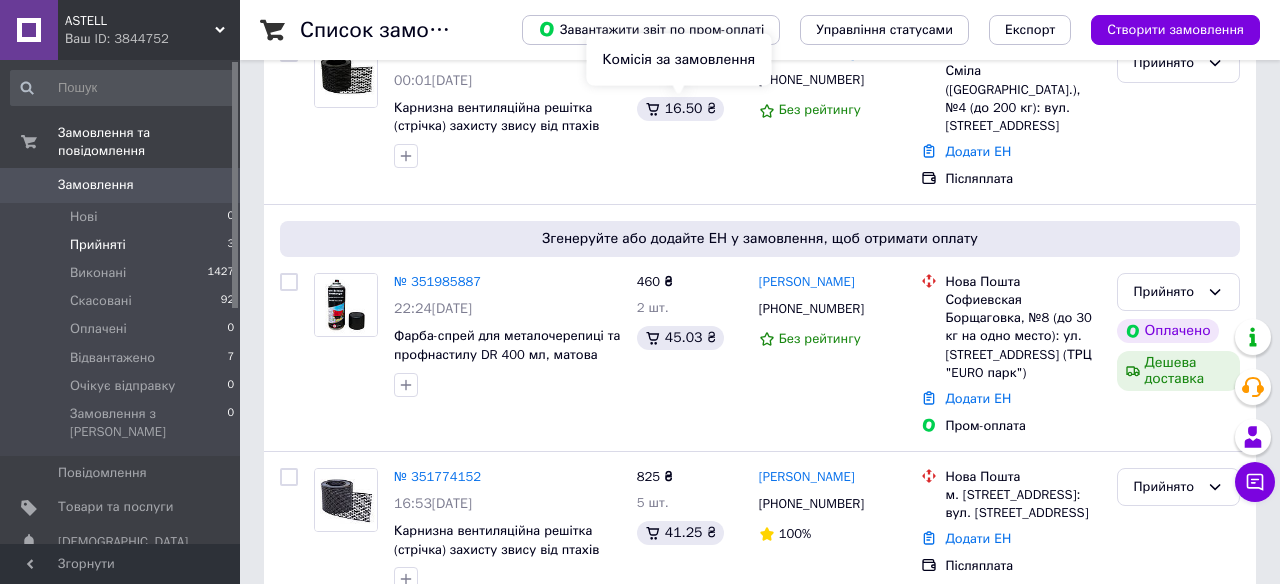 scroll, scrollTop: 290, scrollLeft: 0, axis: vertical 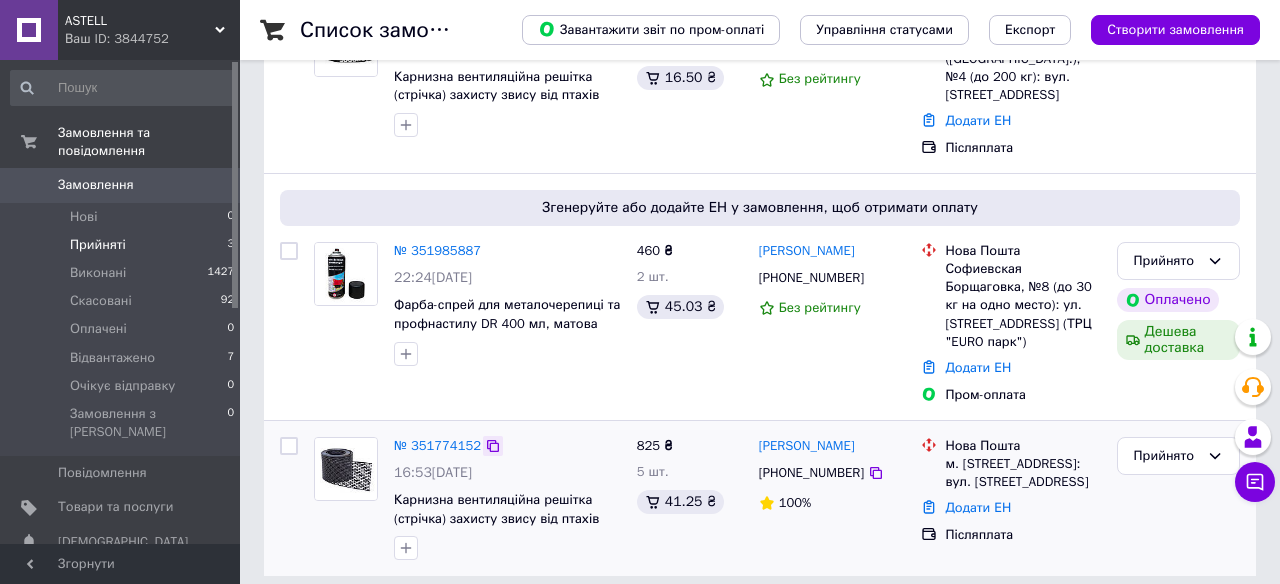 click 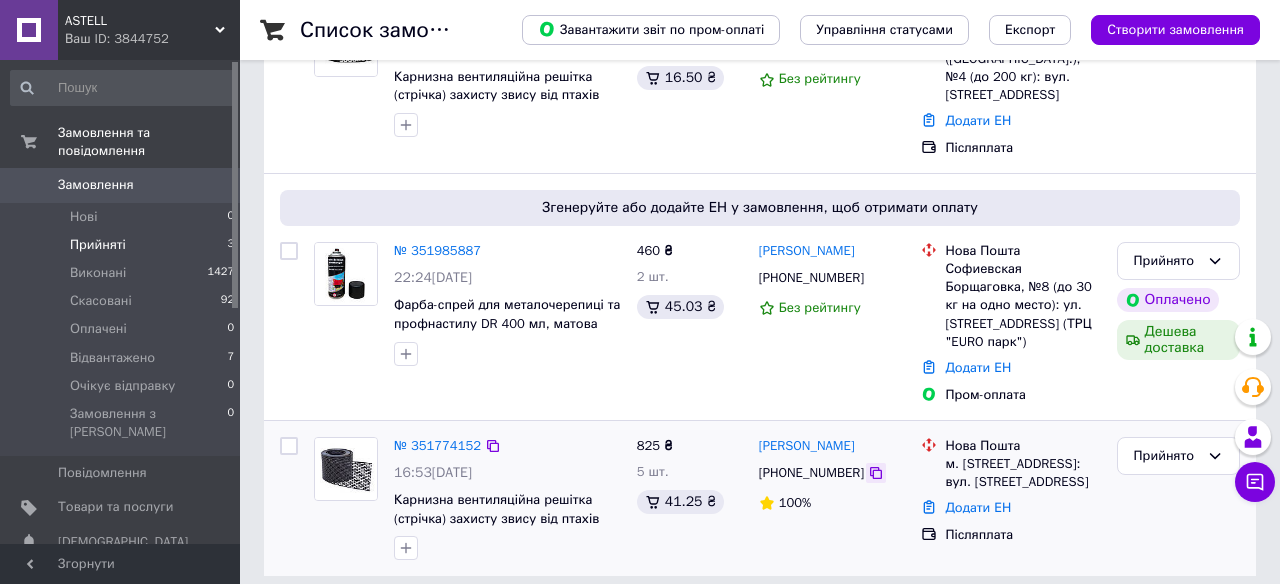 click 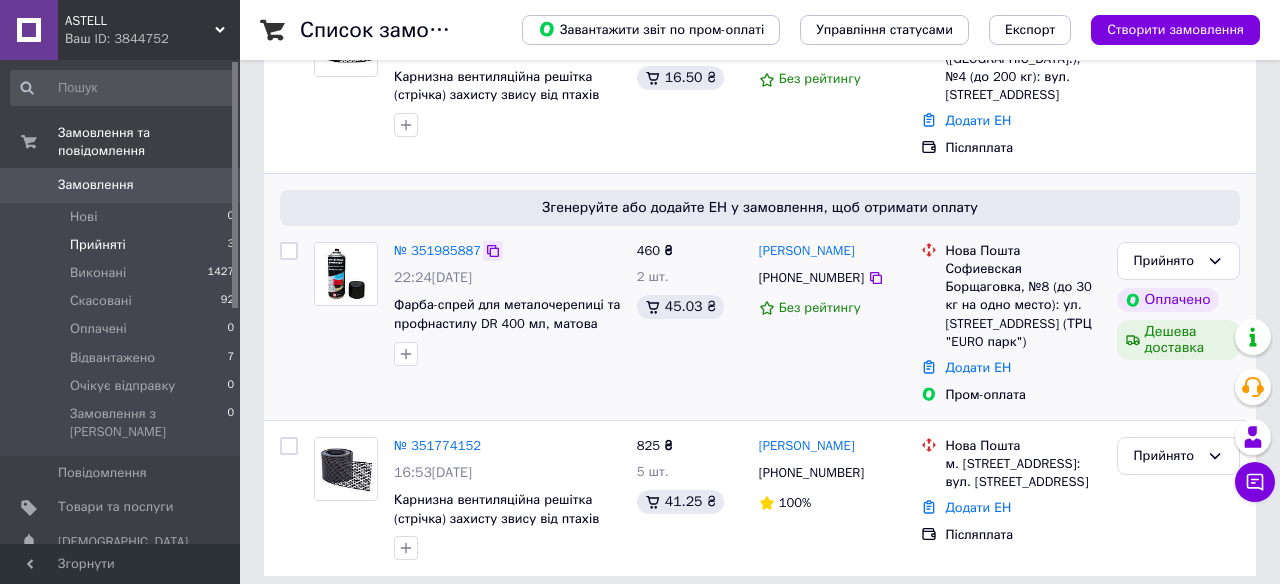 click 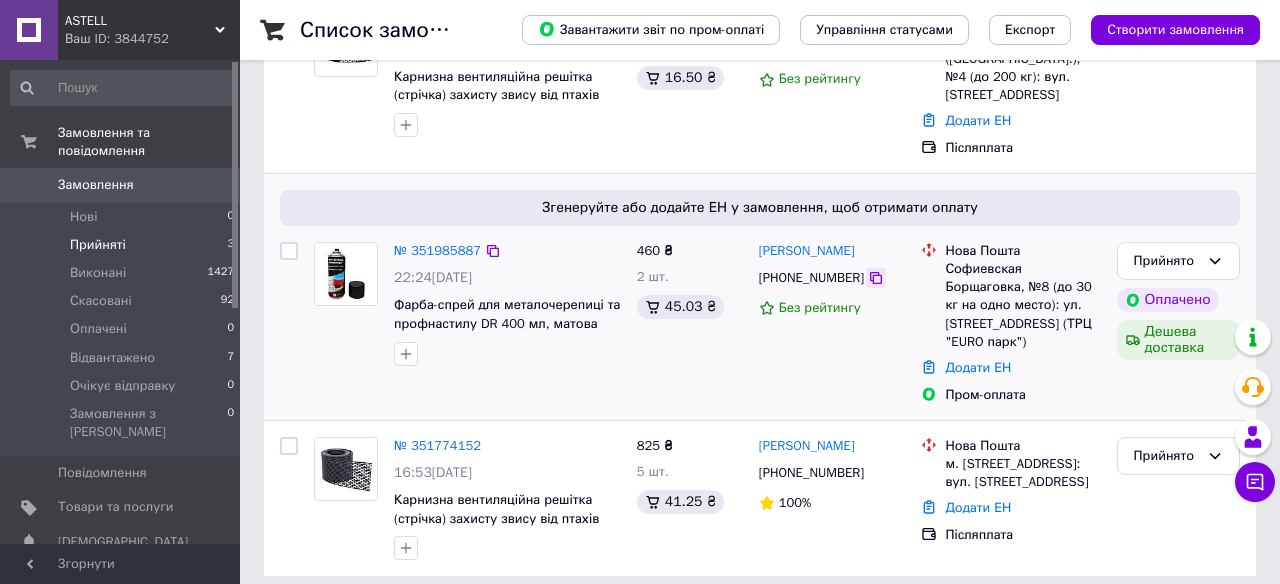 click 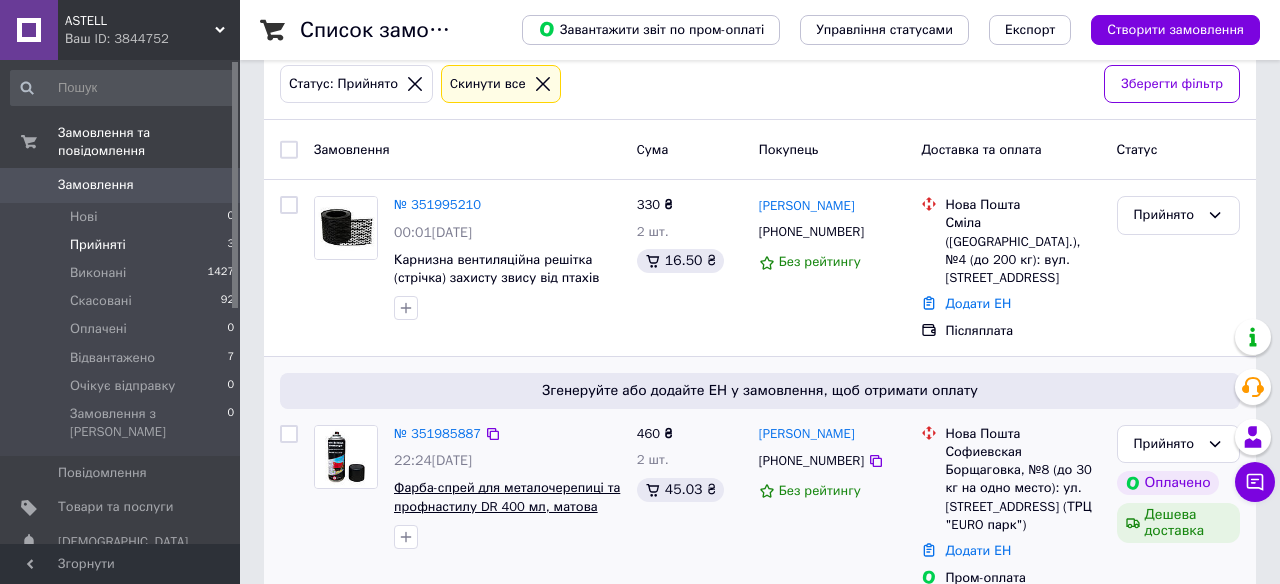 scroll, scrollTop: 85, scrollLeft: 0, axis: vertical 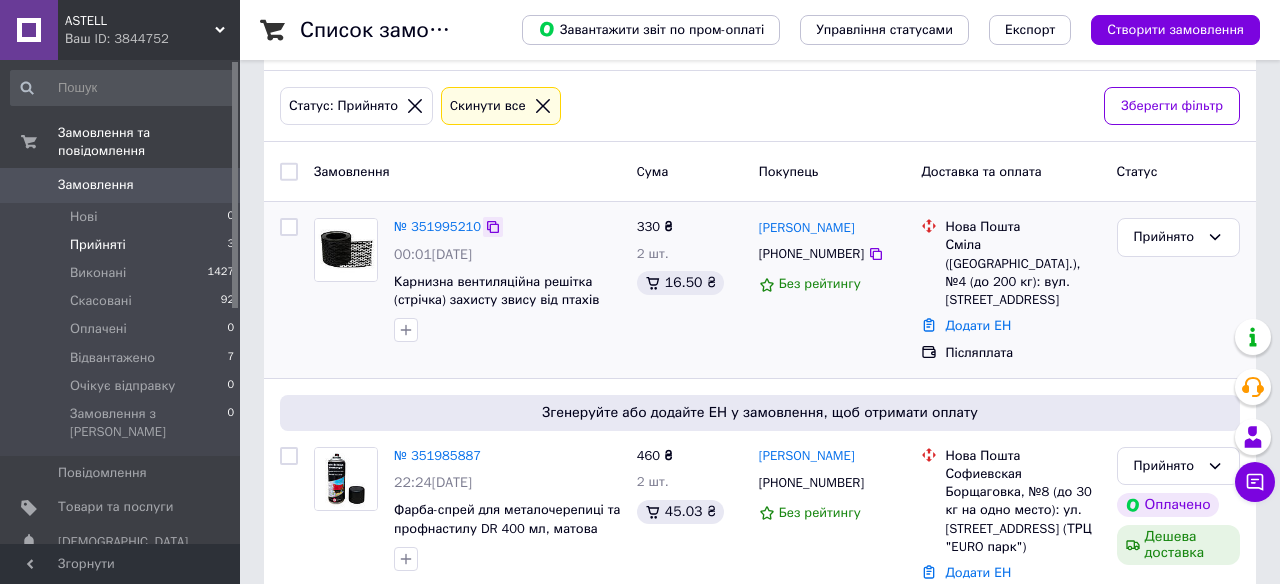 click 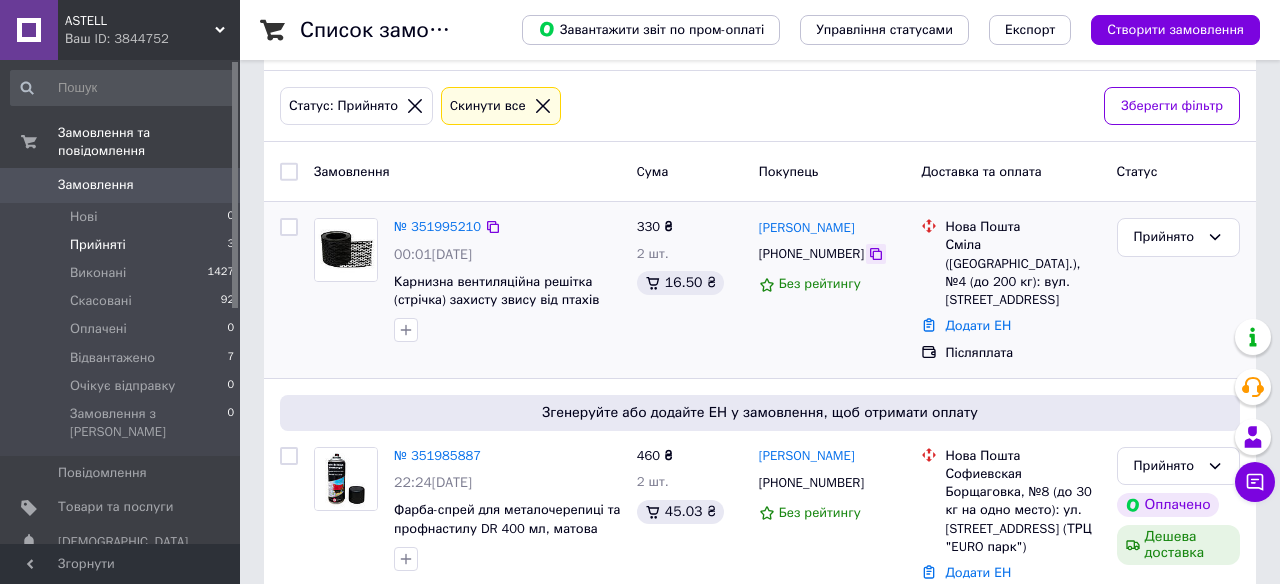 click 